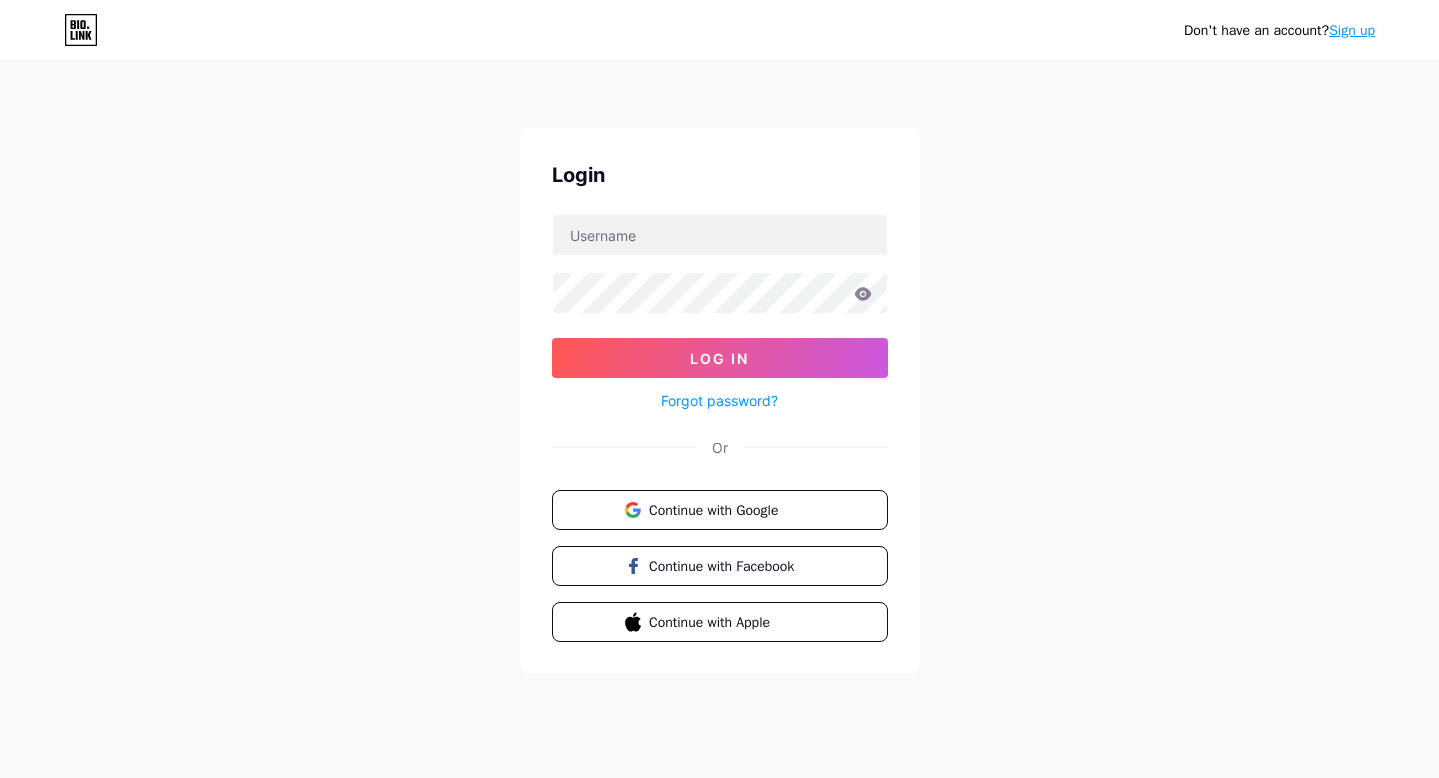 scroll, scrollTop: 0, scrollLeft: 0, axis: both 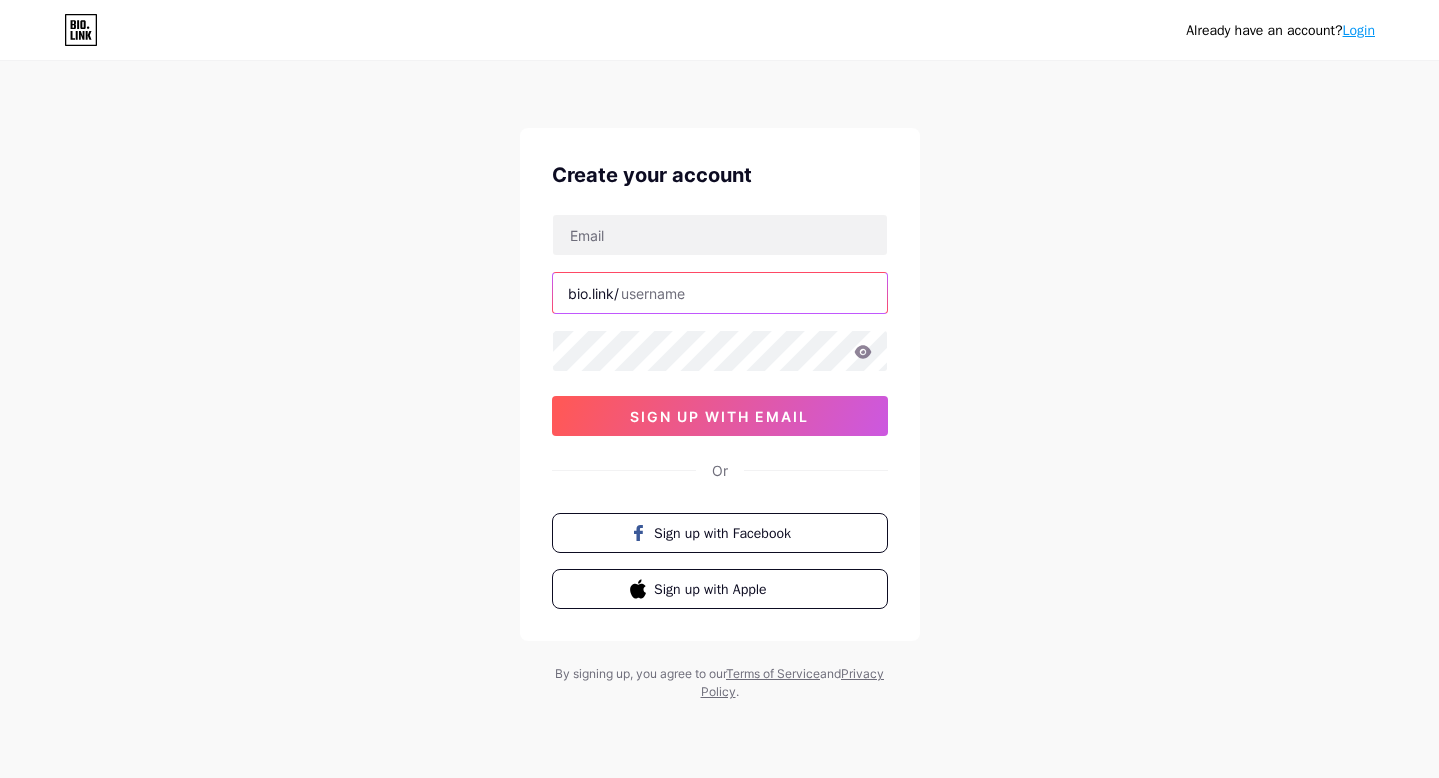 click at bounding box center (720, 293) 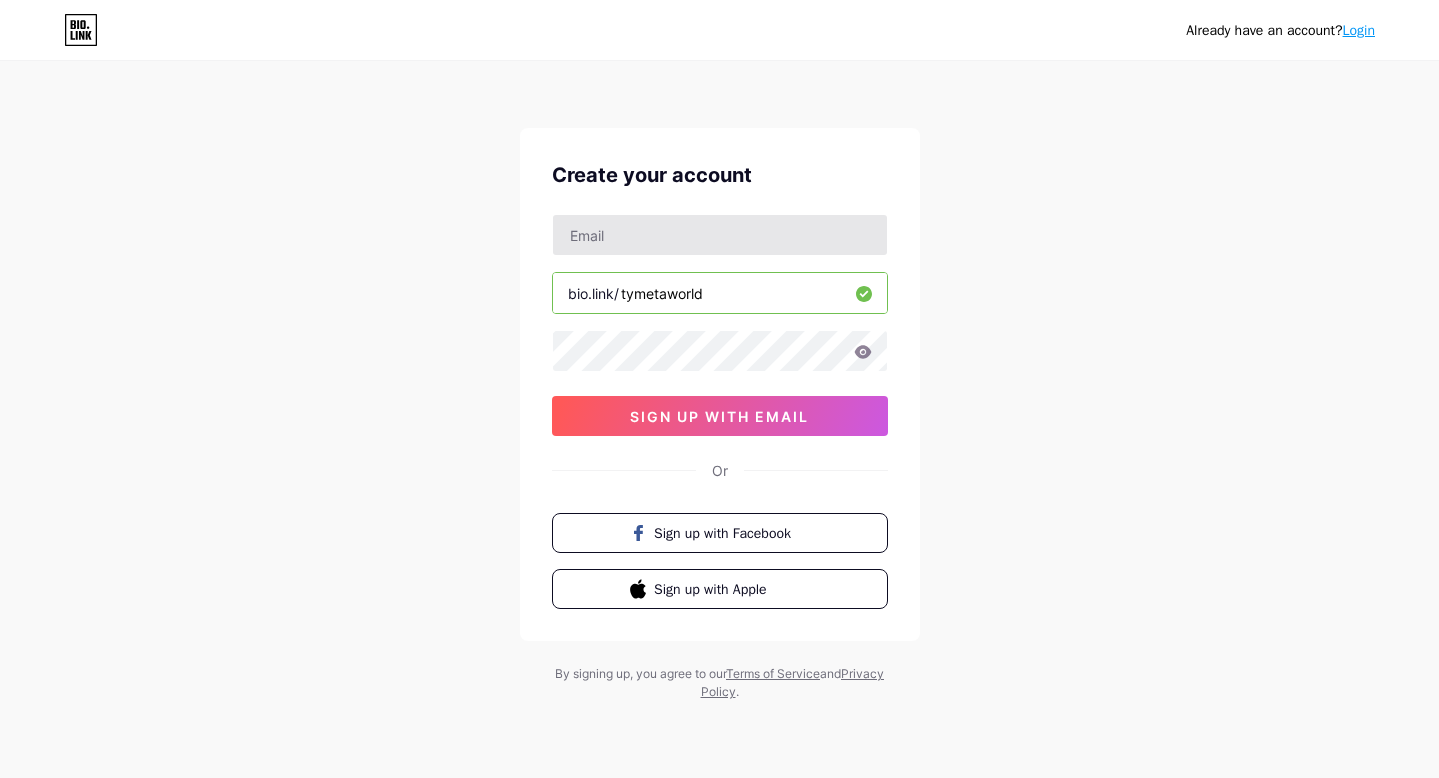 type on "tymetaworld" 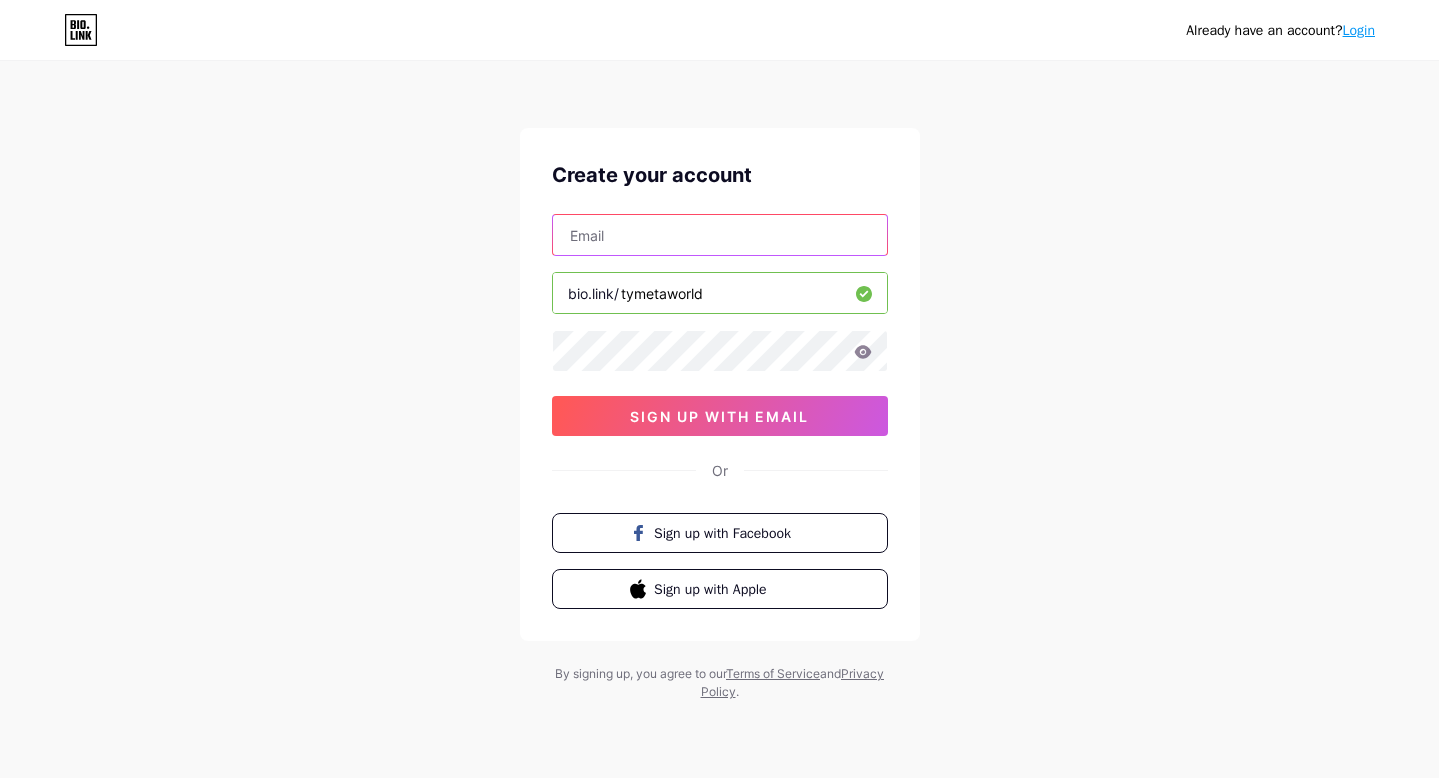 click at bounding box center [720, 235] 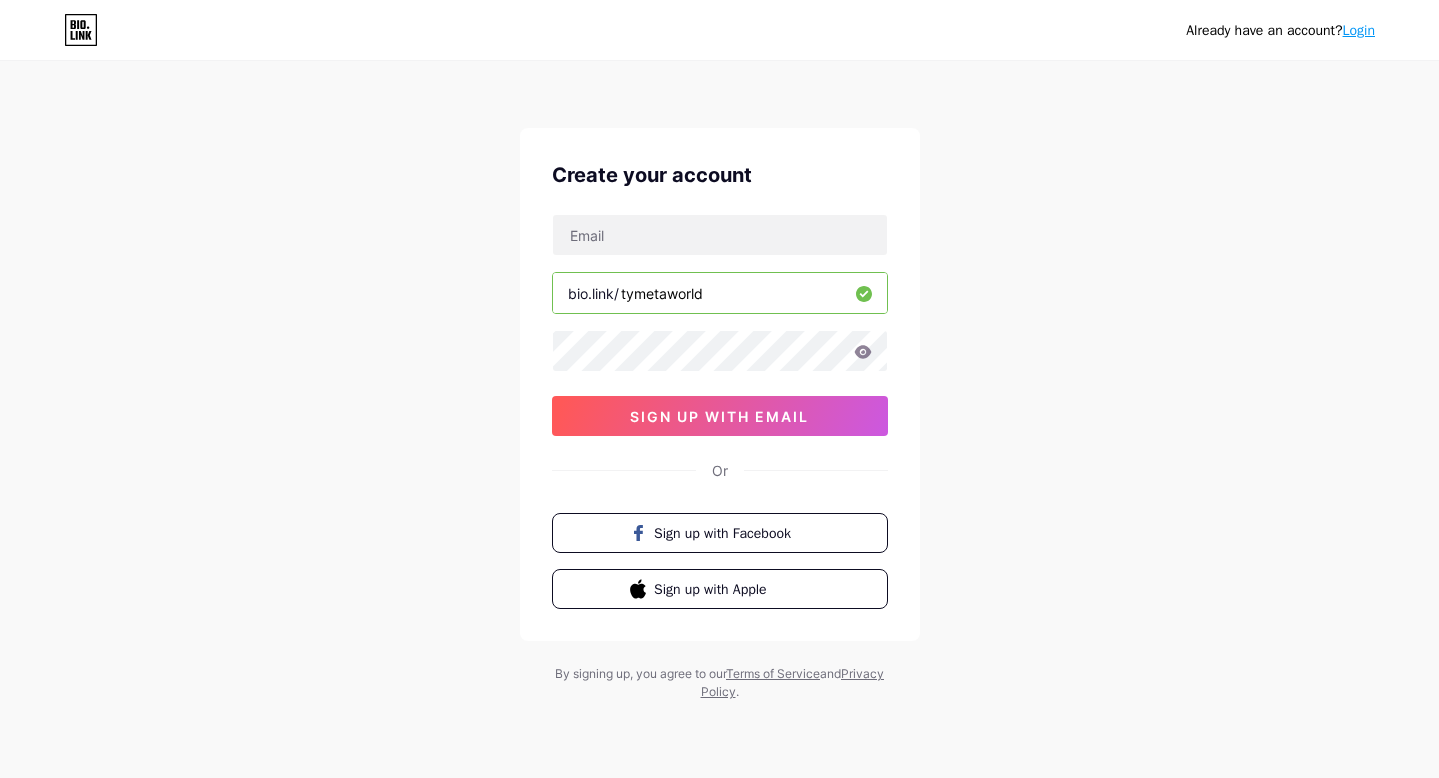 click on "Already have an account?  Login   Create your account         bio.link/   [USERNAME]                     sign up with email         Or       Sign up with Facebook
Sign up with Apple
By signing up, you agree to our  Terms of Service  and  Privacy Policy ." at bounding box center [719, 382] 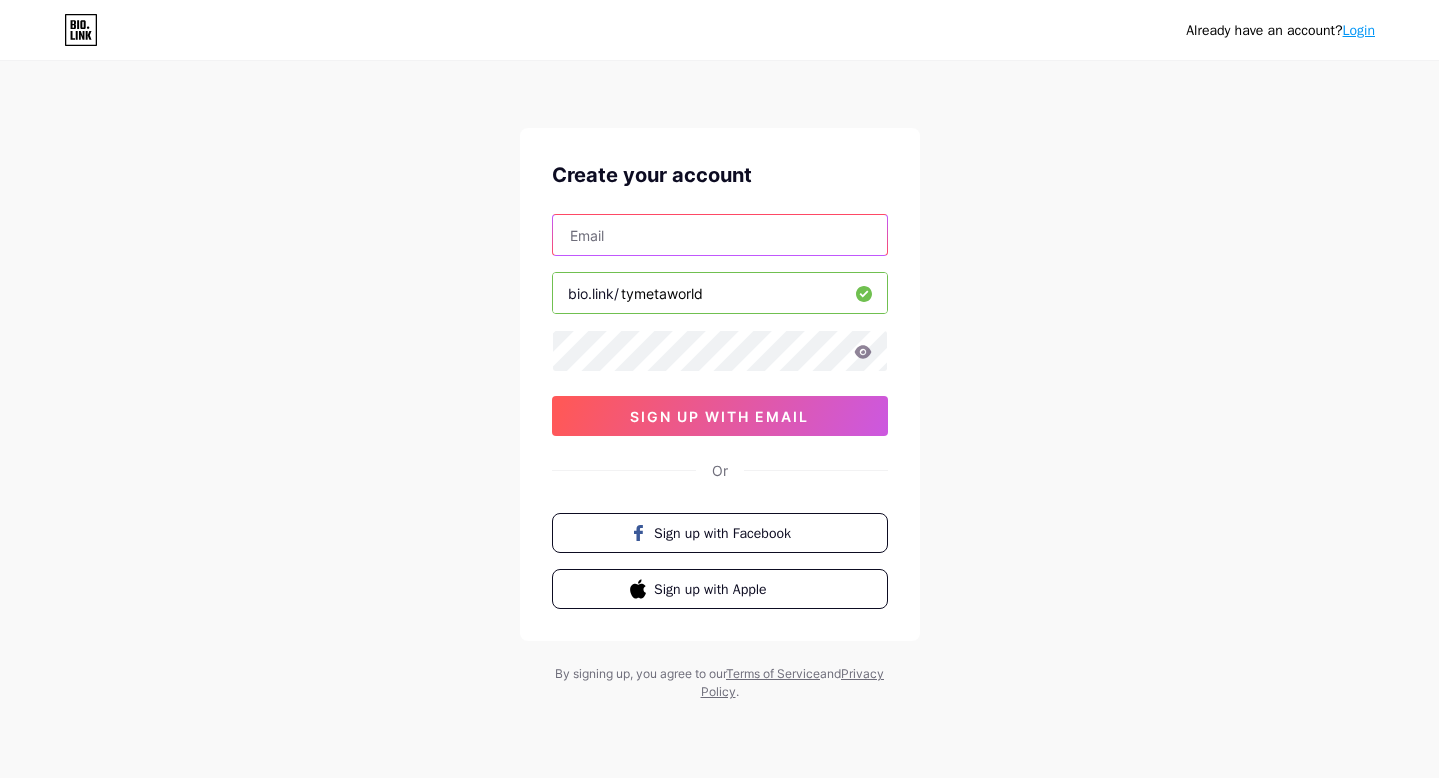 click at bounding box center [720, 235] 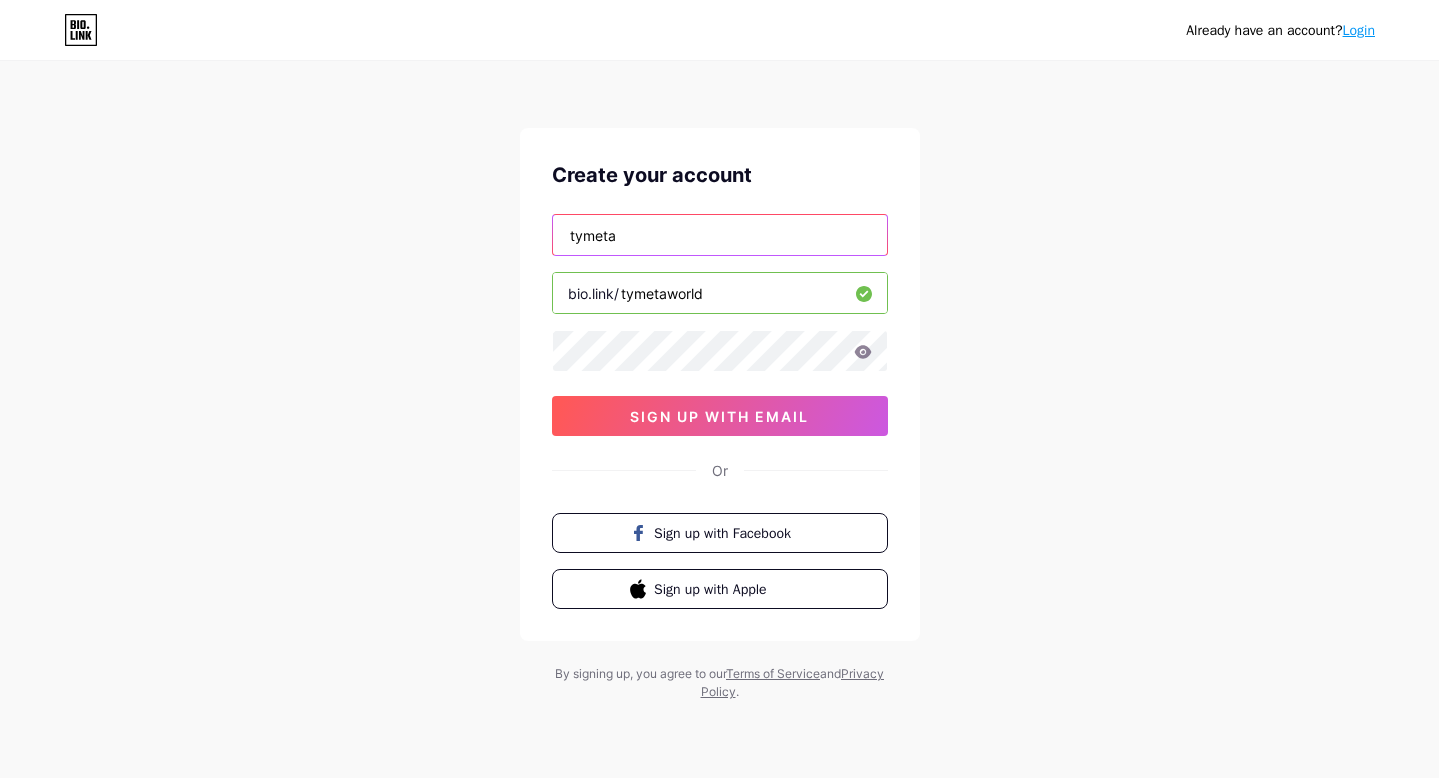 type on "[USERNAME]@hotmail.com" 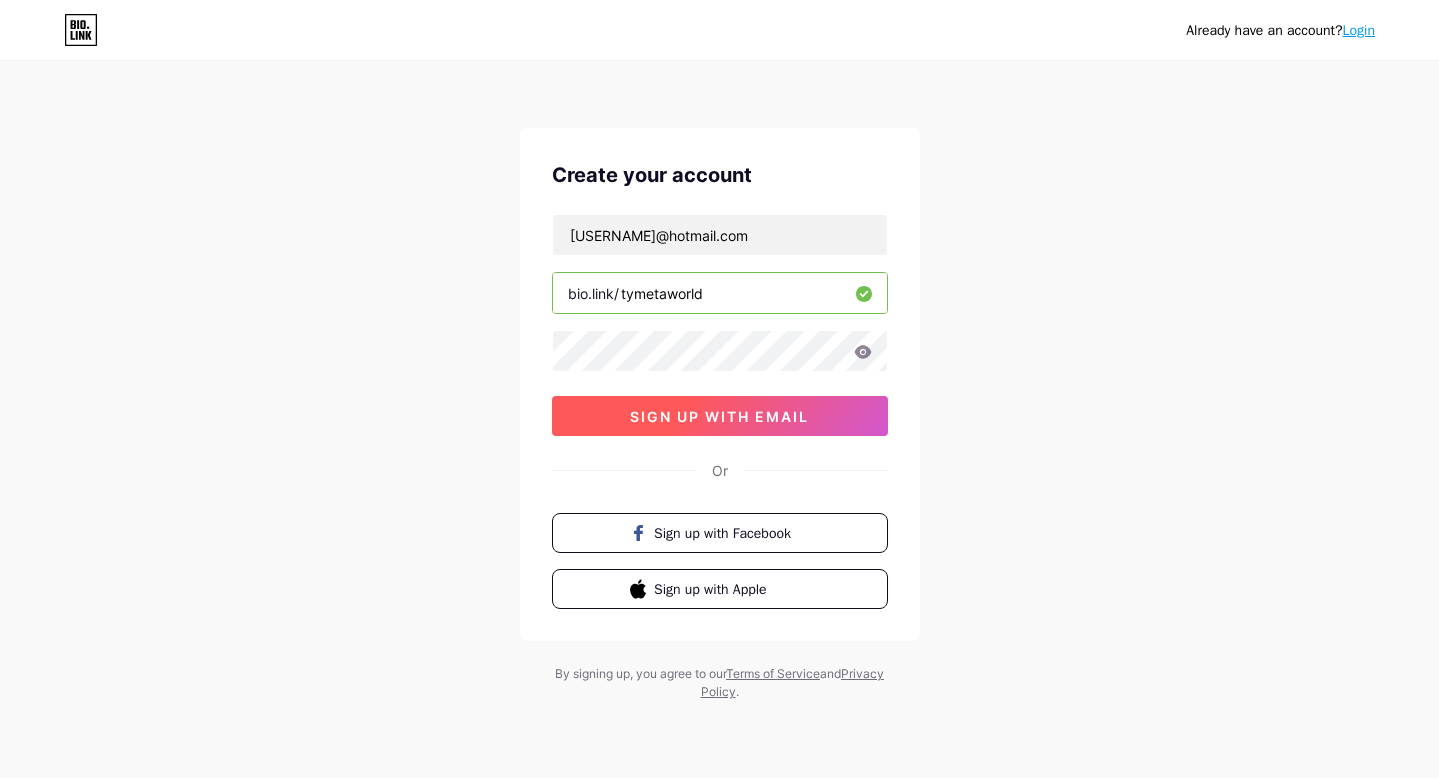 click on "sign up with email" at bounding box center [719, 416] 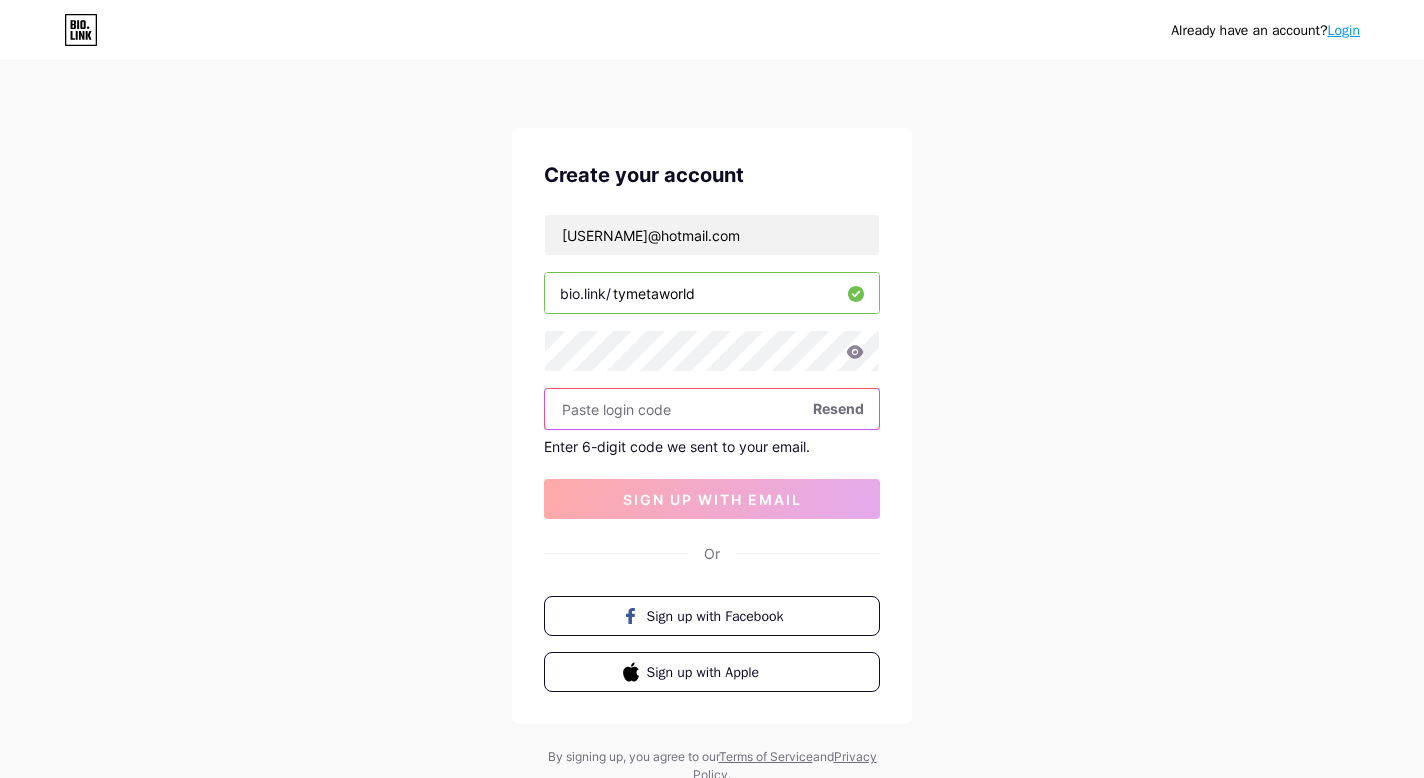 click at bounding box center [712, 409] 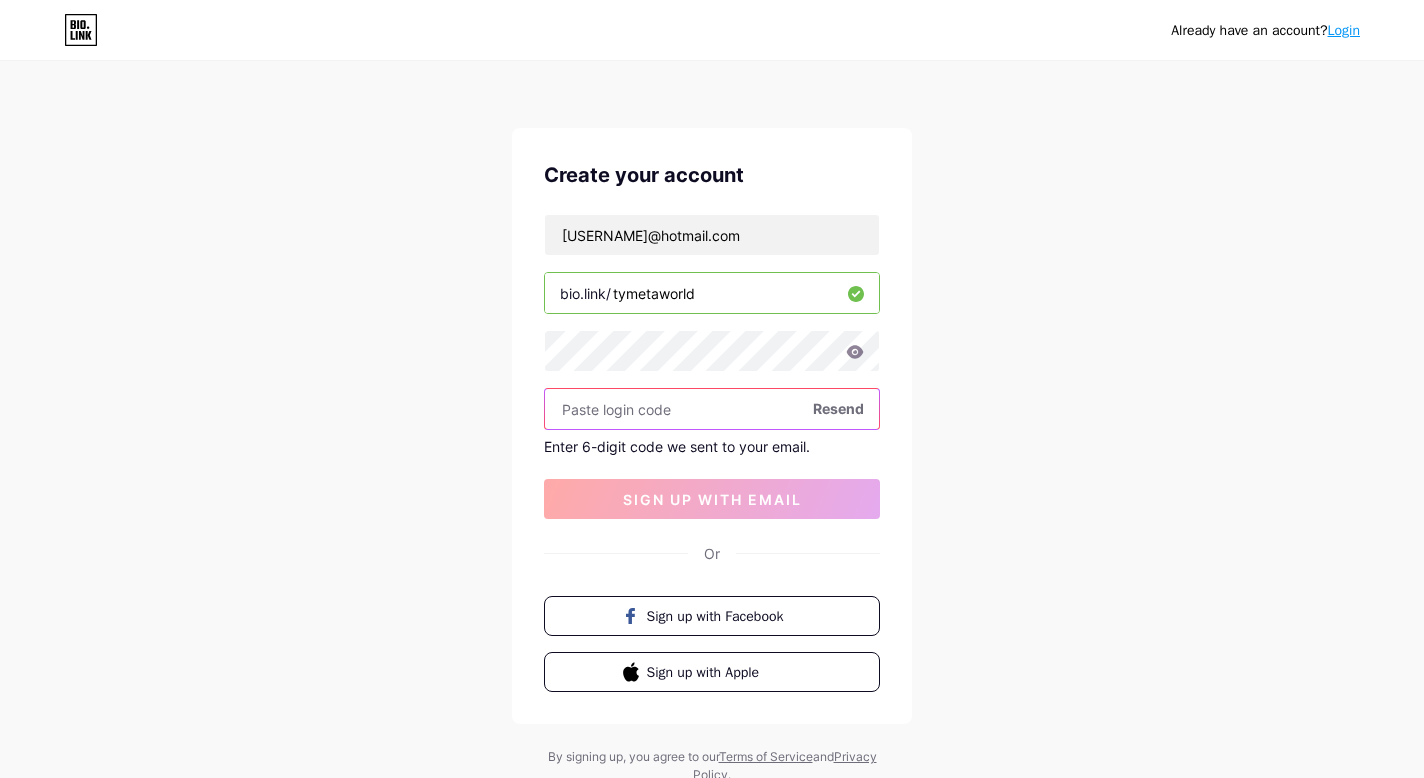 paste on "575105" 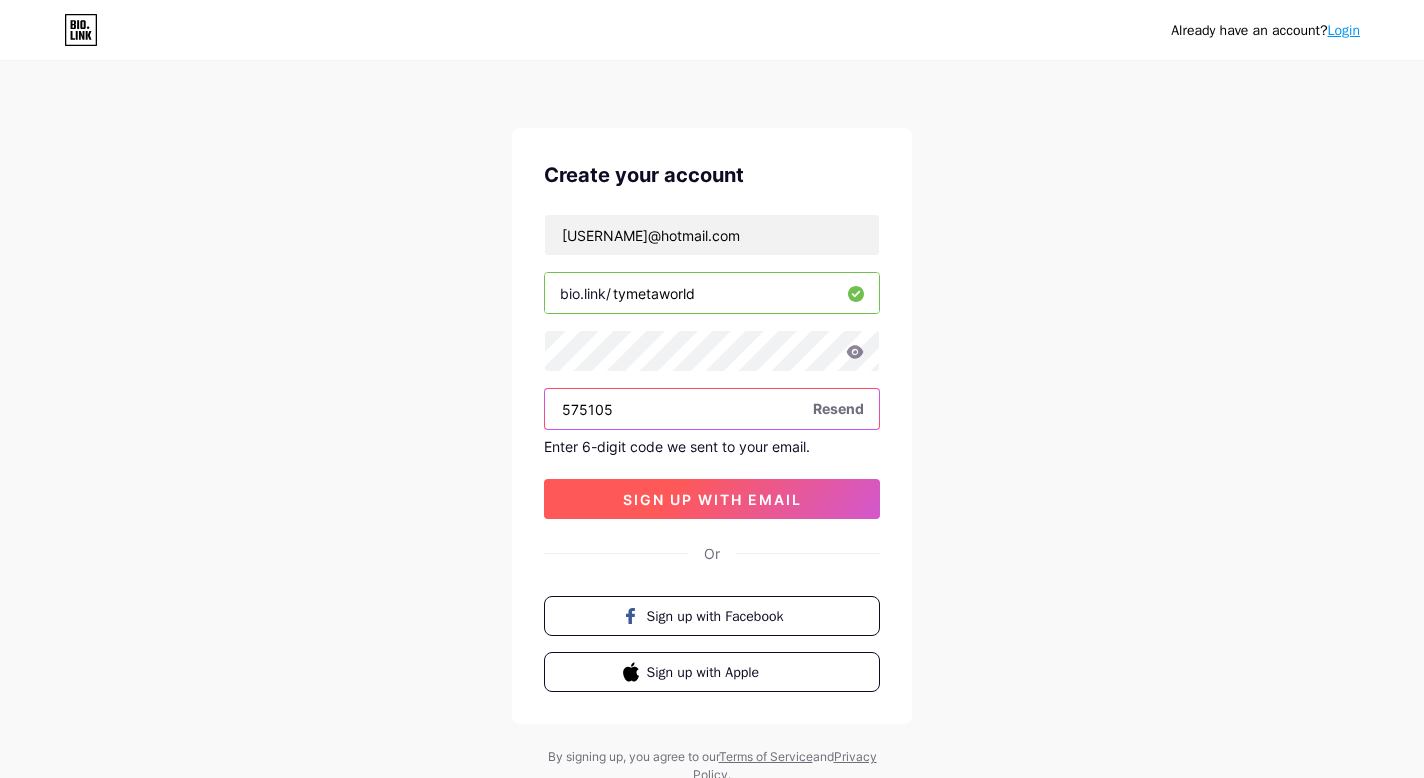 type on "575105" 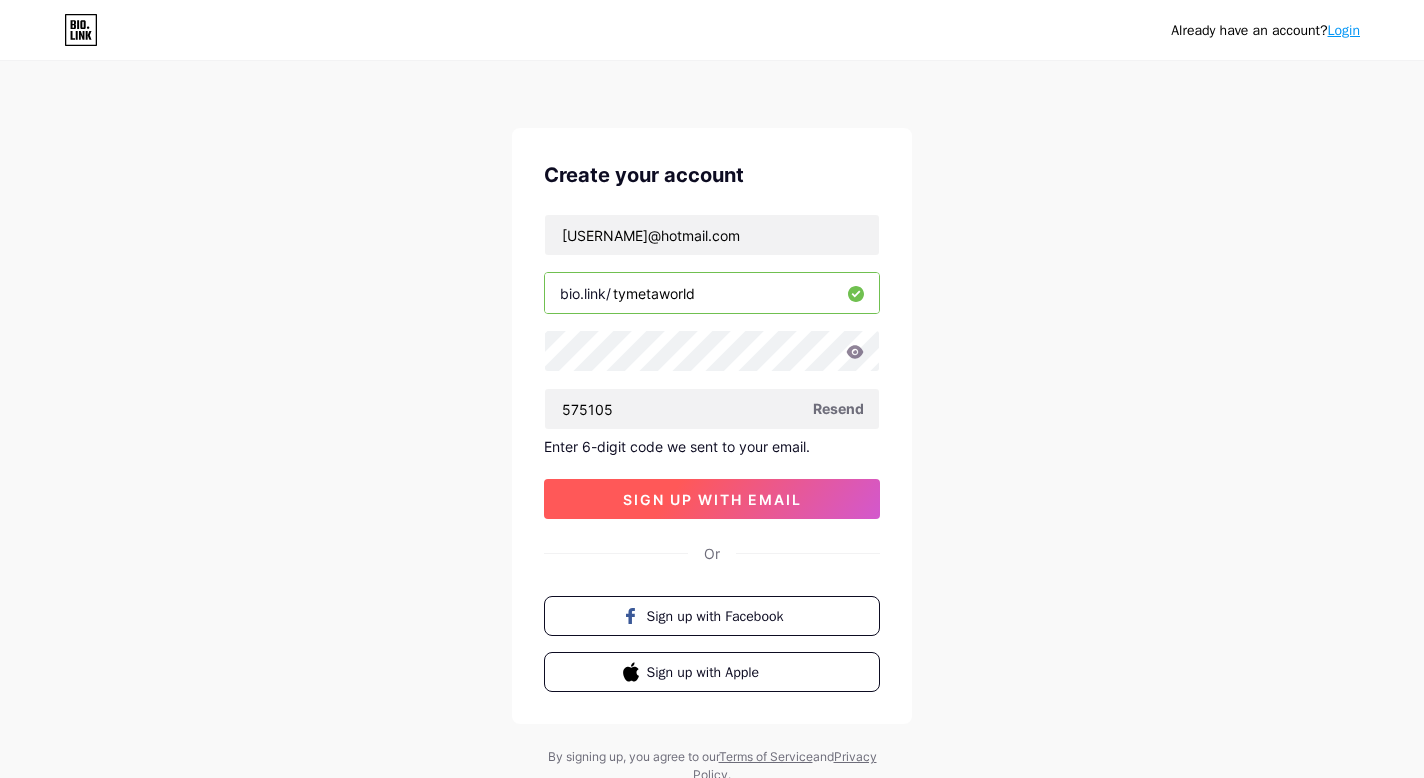 click on "sign up with email" at bounding box center (712, 499) 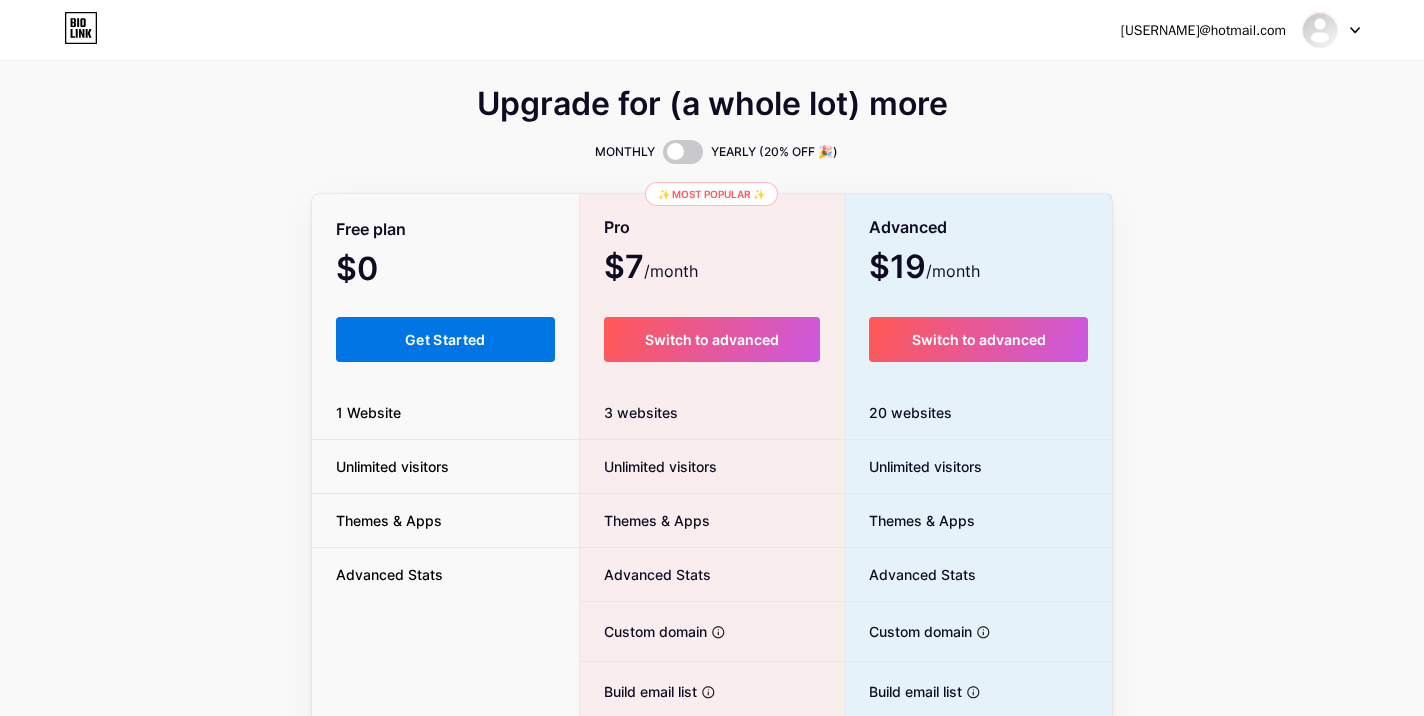 click on "Get Started" at bounding box center [445, 339] 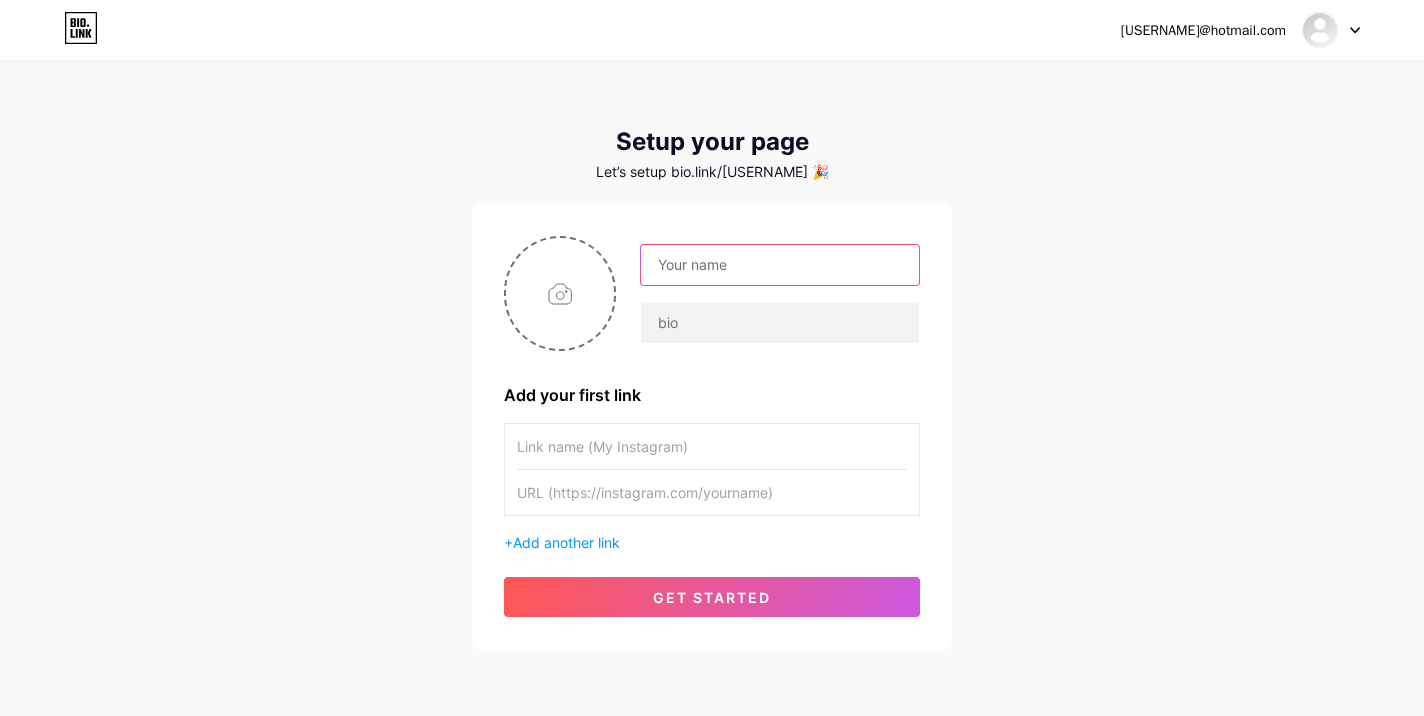 click at bounding box center (780, 265) 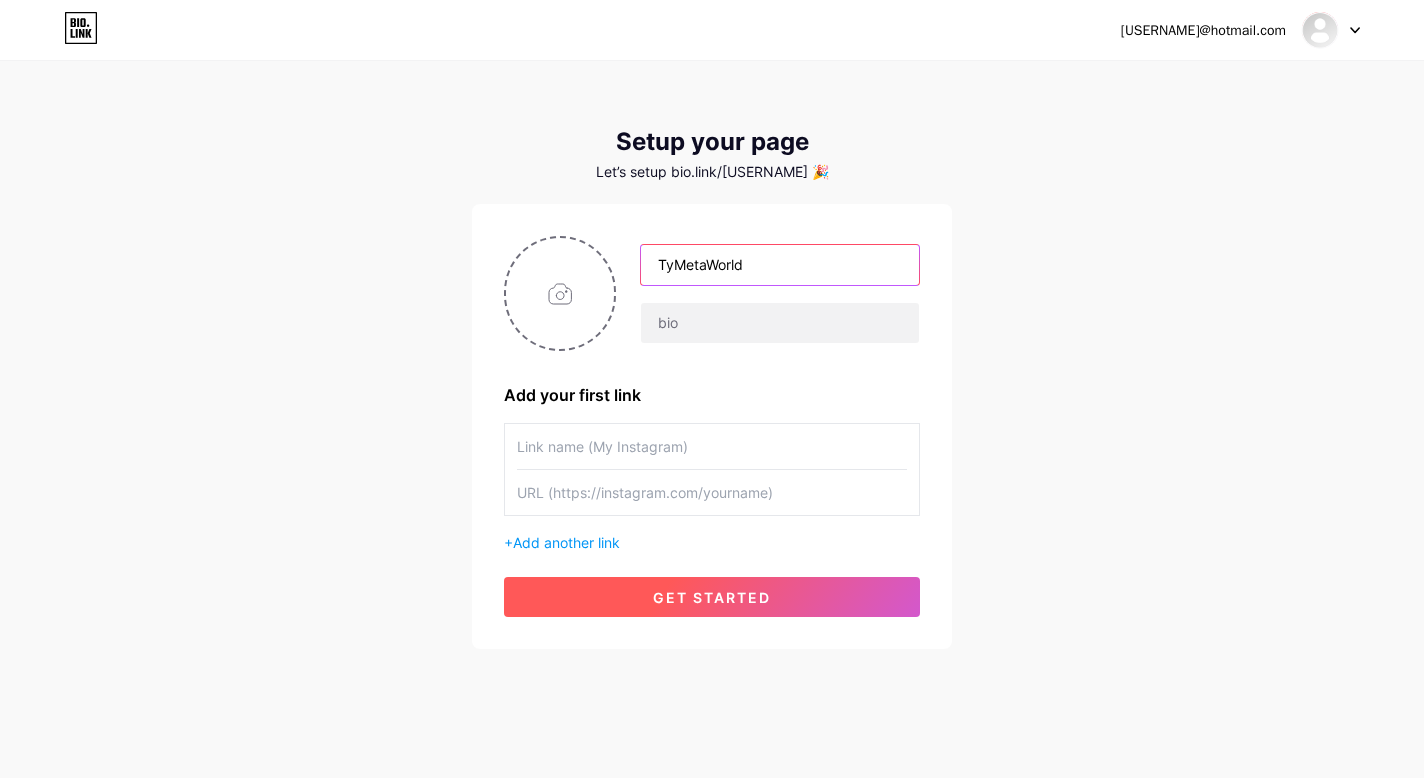 type on "TyMetaWorld" 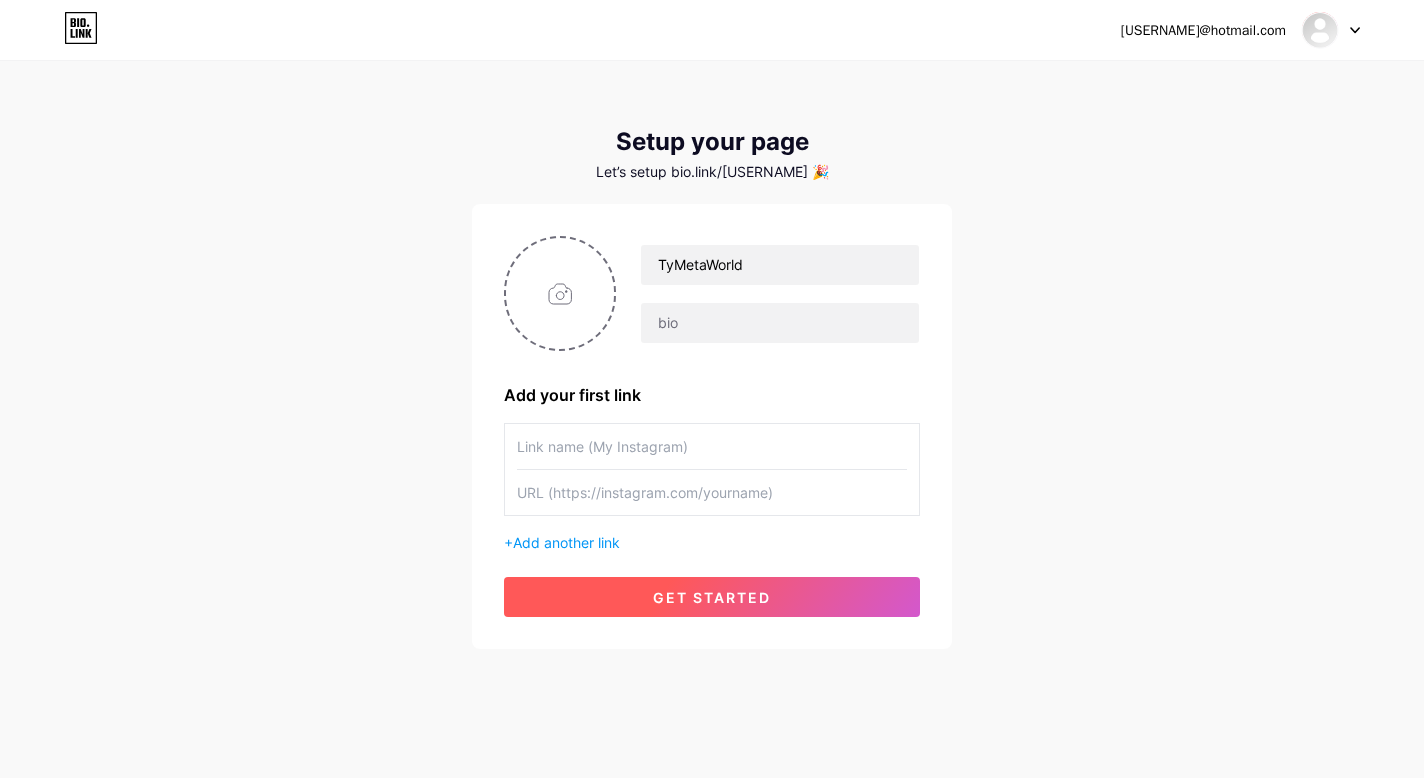 click on "get started" at bounding box center [712, 597] 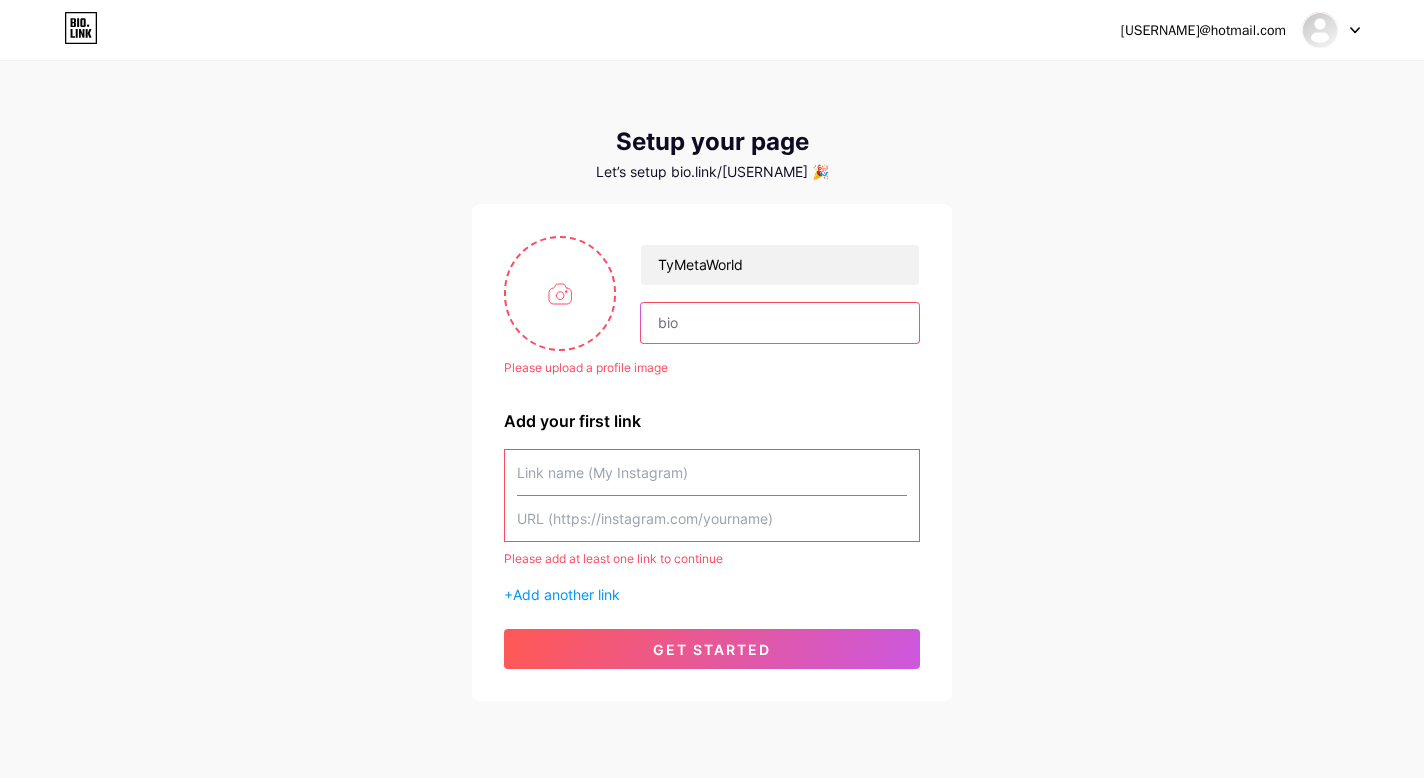 click at bounding box center (780, 323) 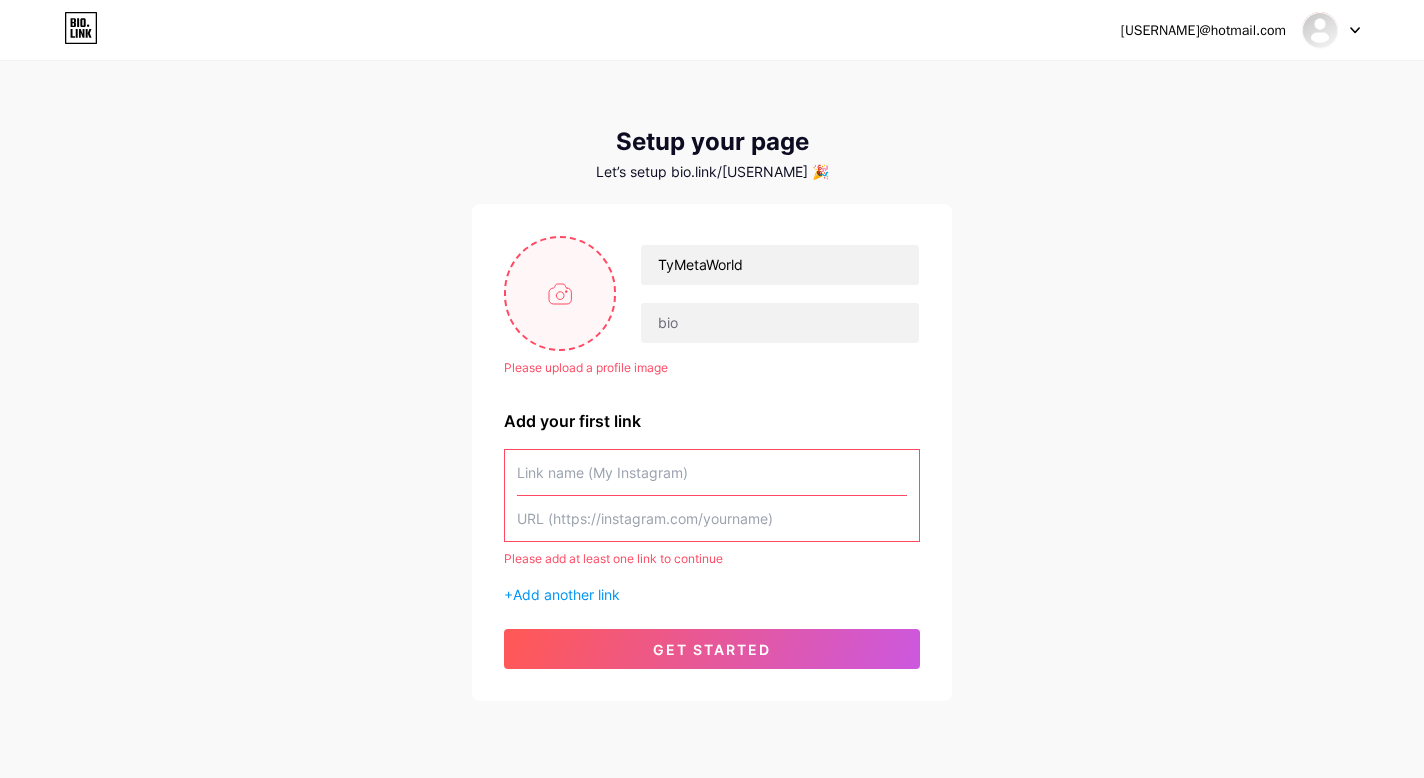 click at bounding box center [560, 293] 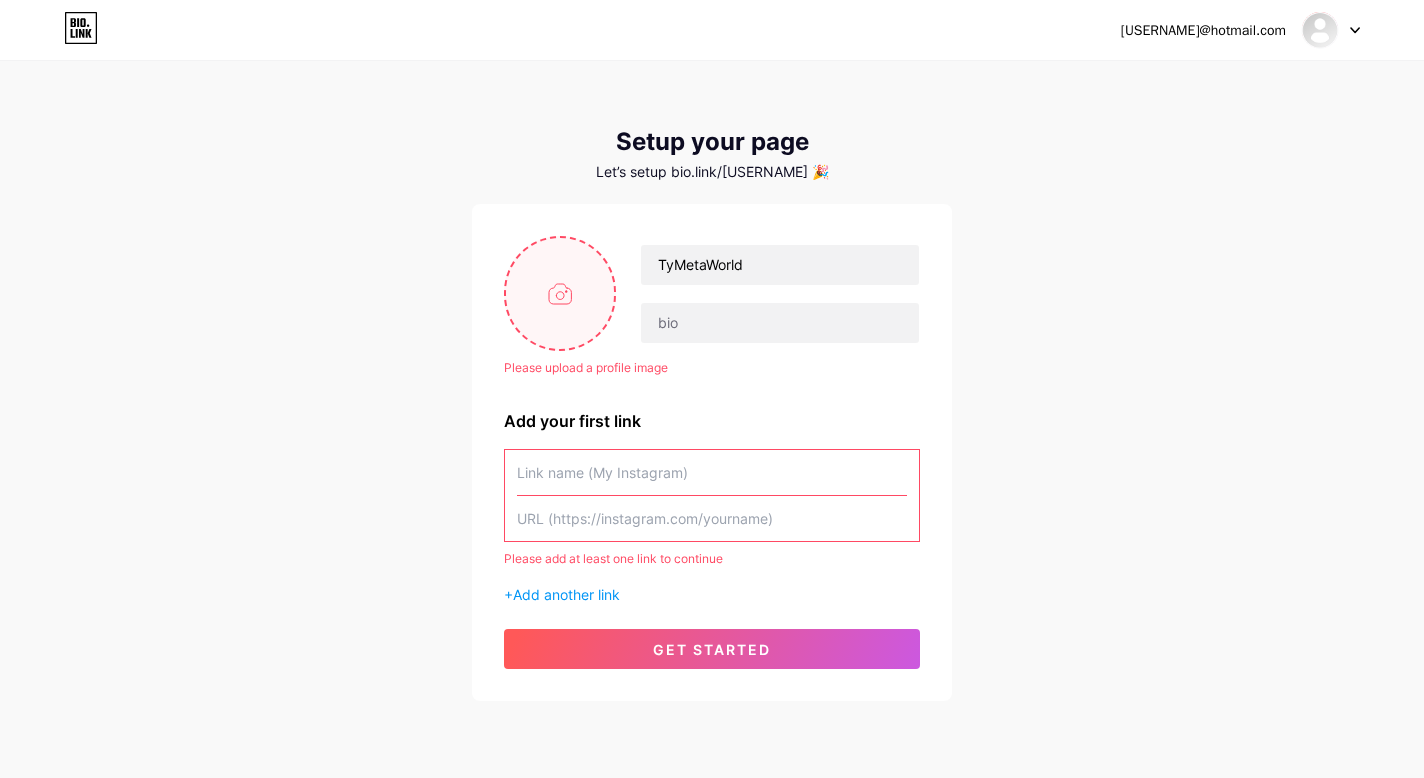 type on "C:\fakepath\OIP.webp" 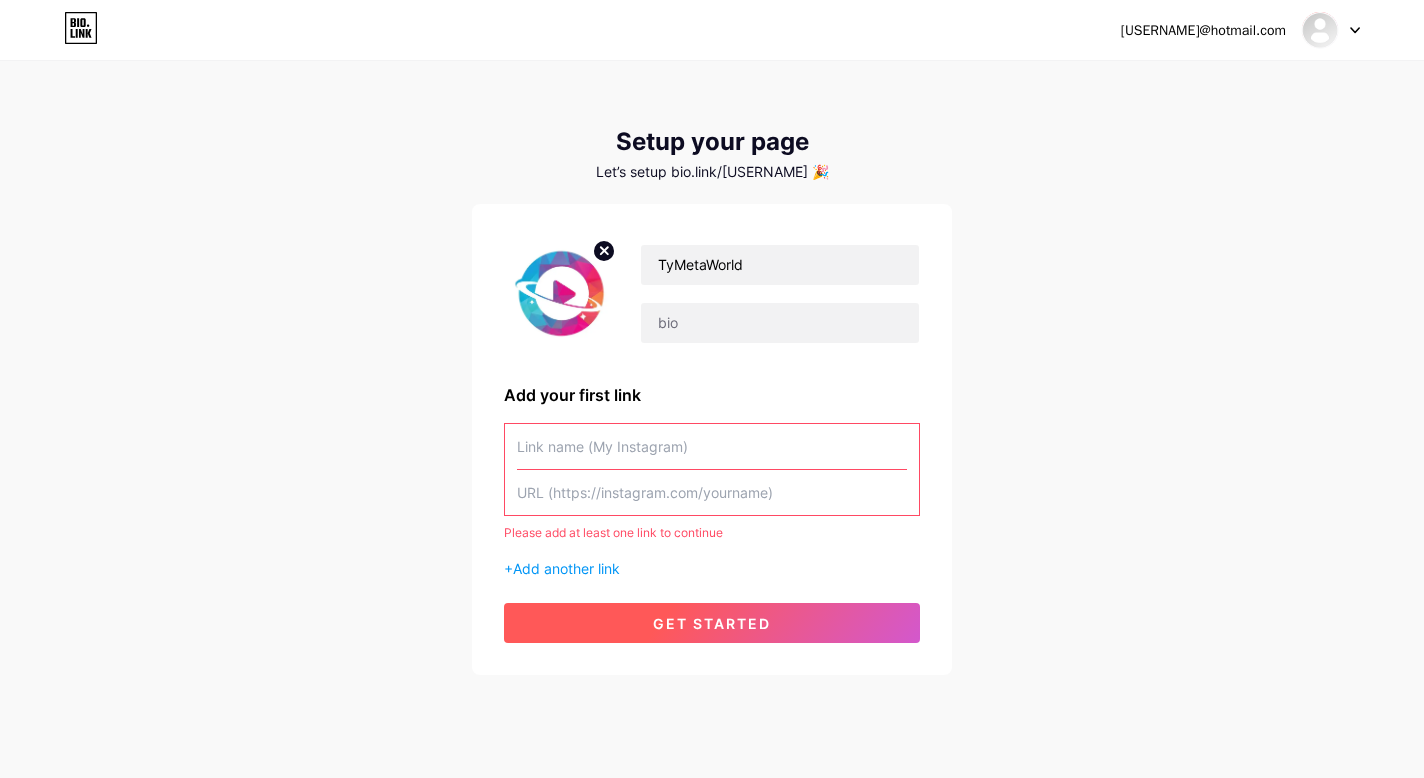 click on "get started" at bounding box center [712, 623] 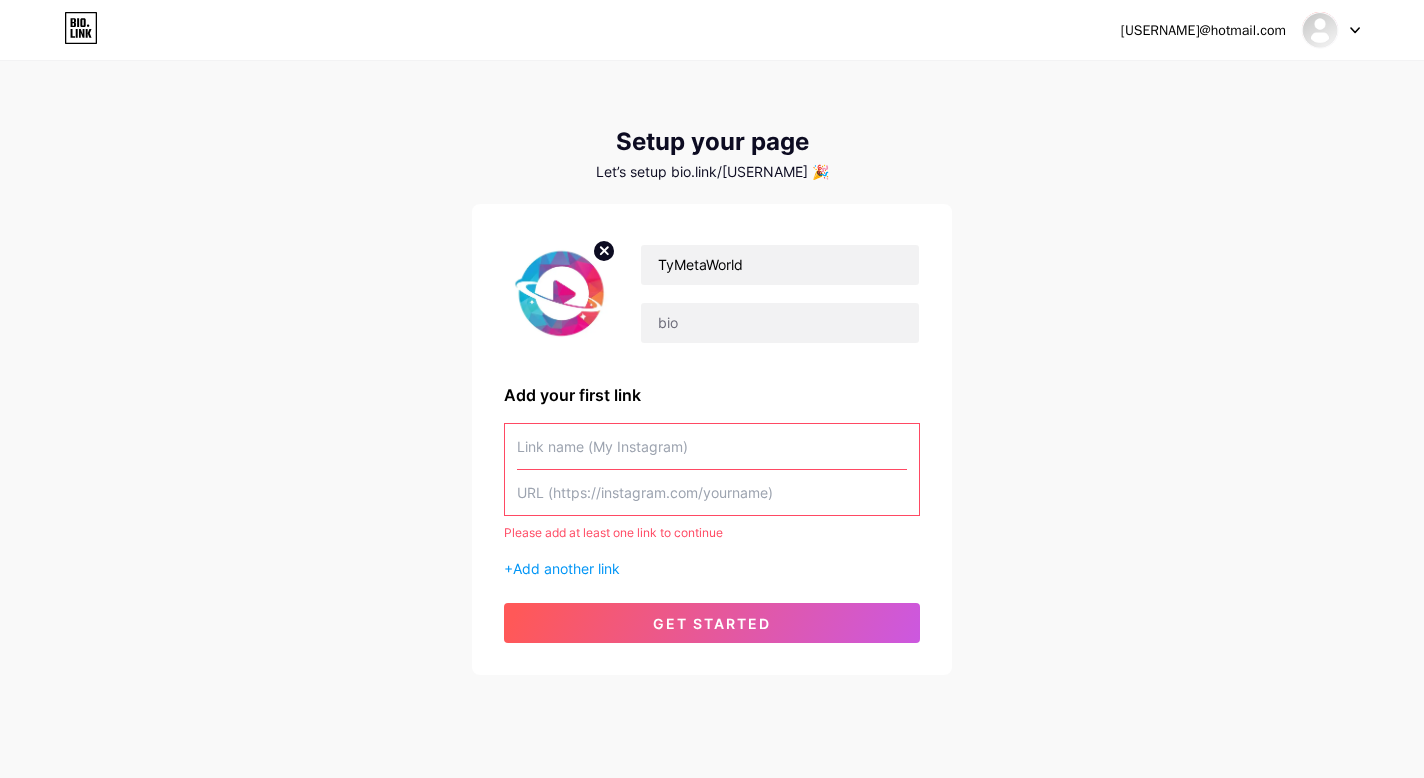 click at bounding box center (712, 446) 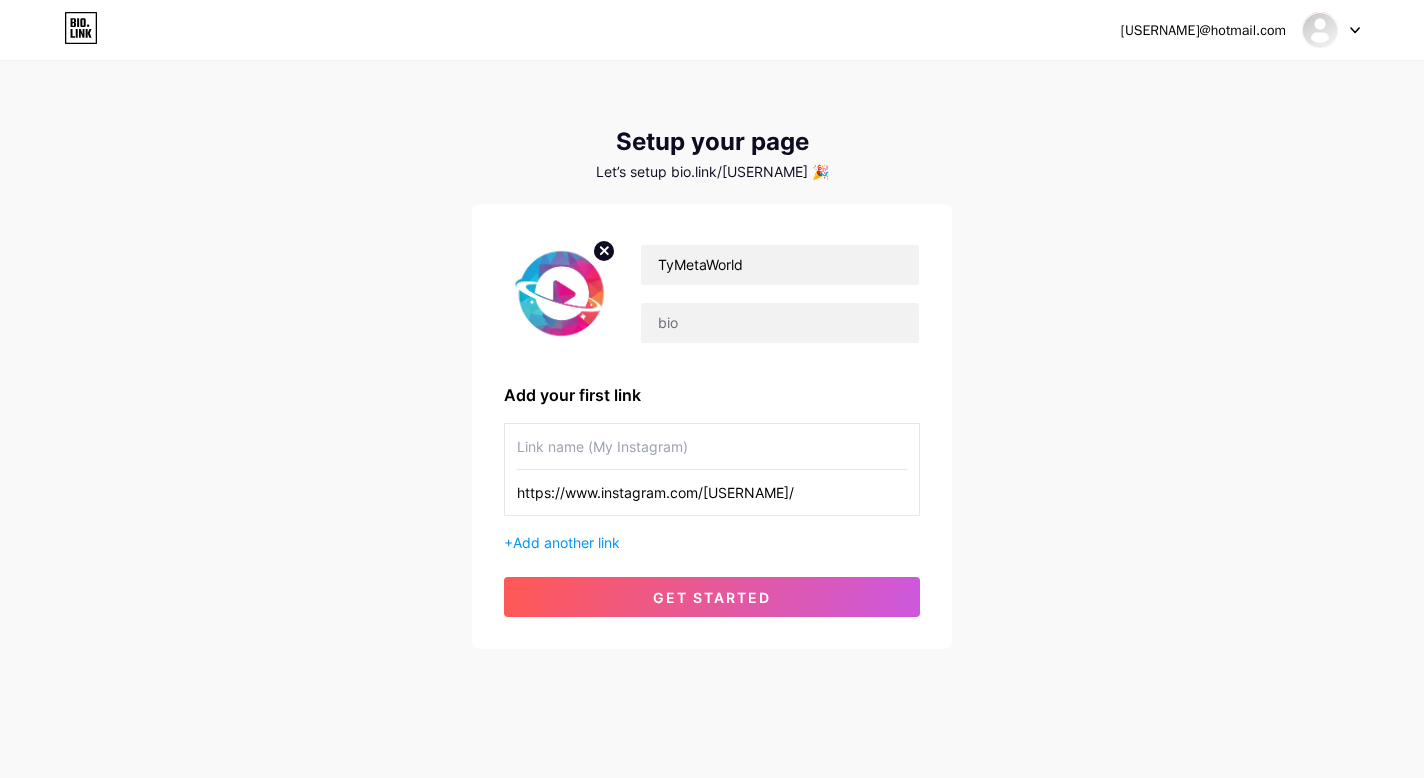 type on "https://www.instagram.com/[USERNAME]/" 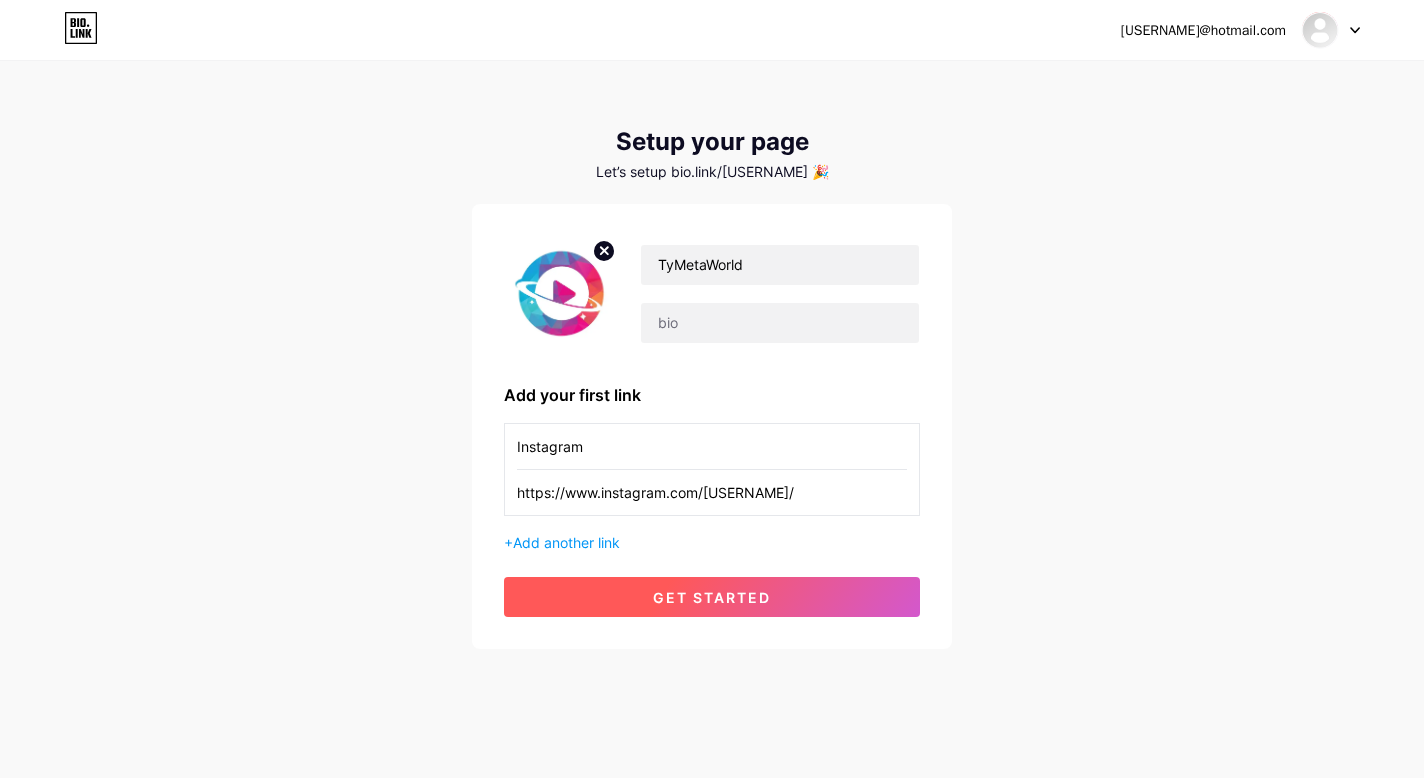 type on "Instagram" 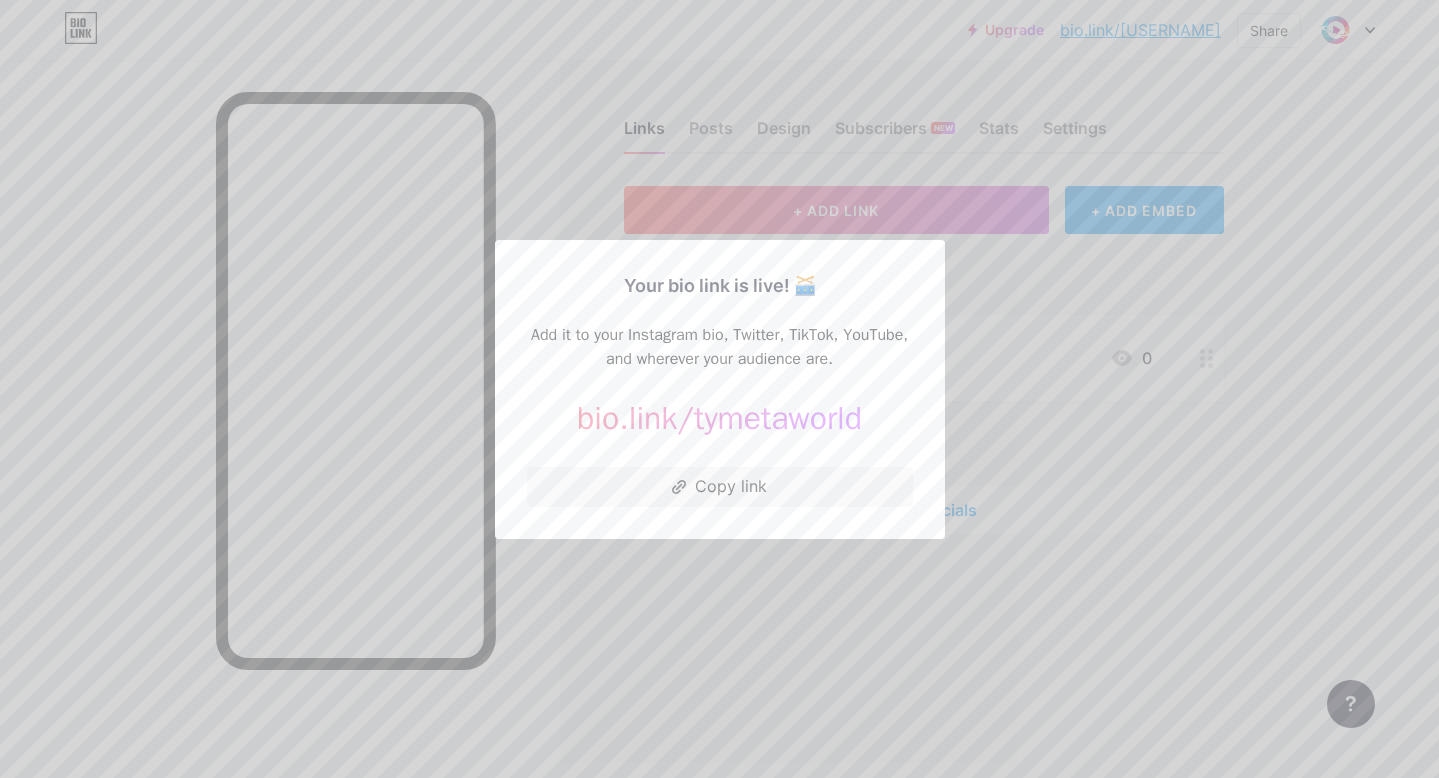 click at bounding box center (719, 389) 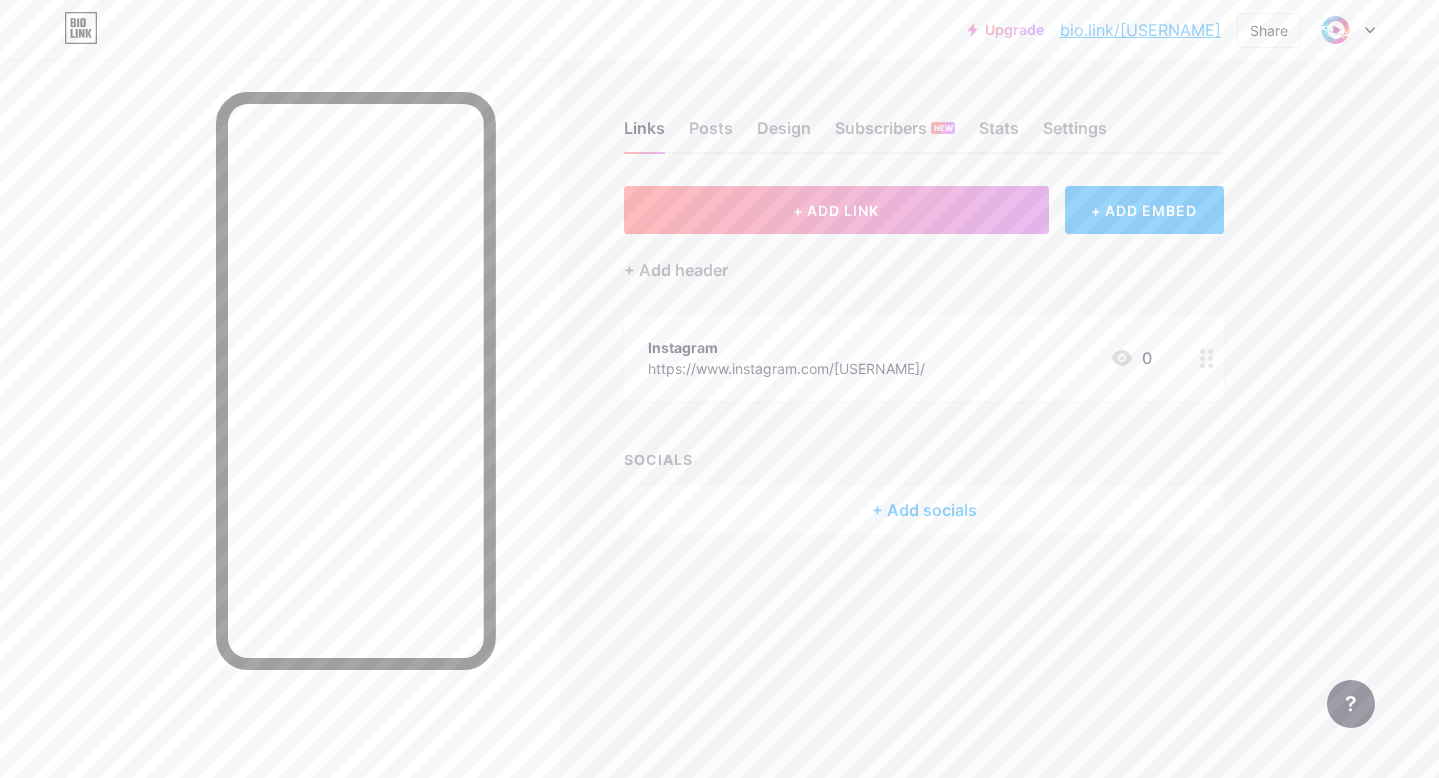 click on "+ Add socials" at bounding box center (924, 510) 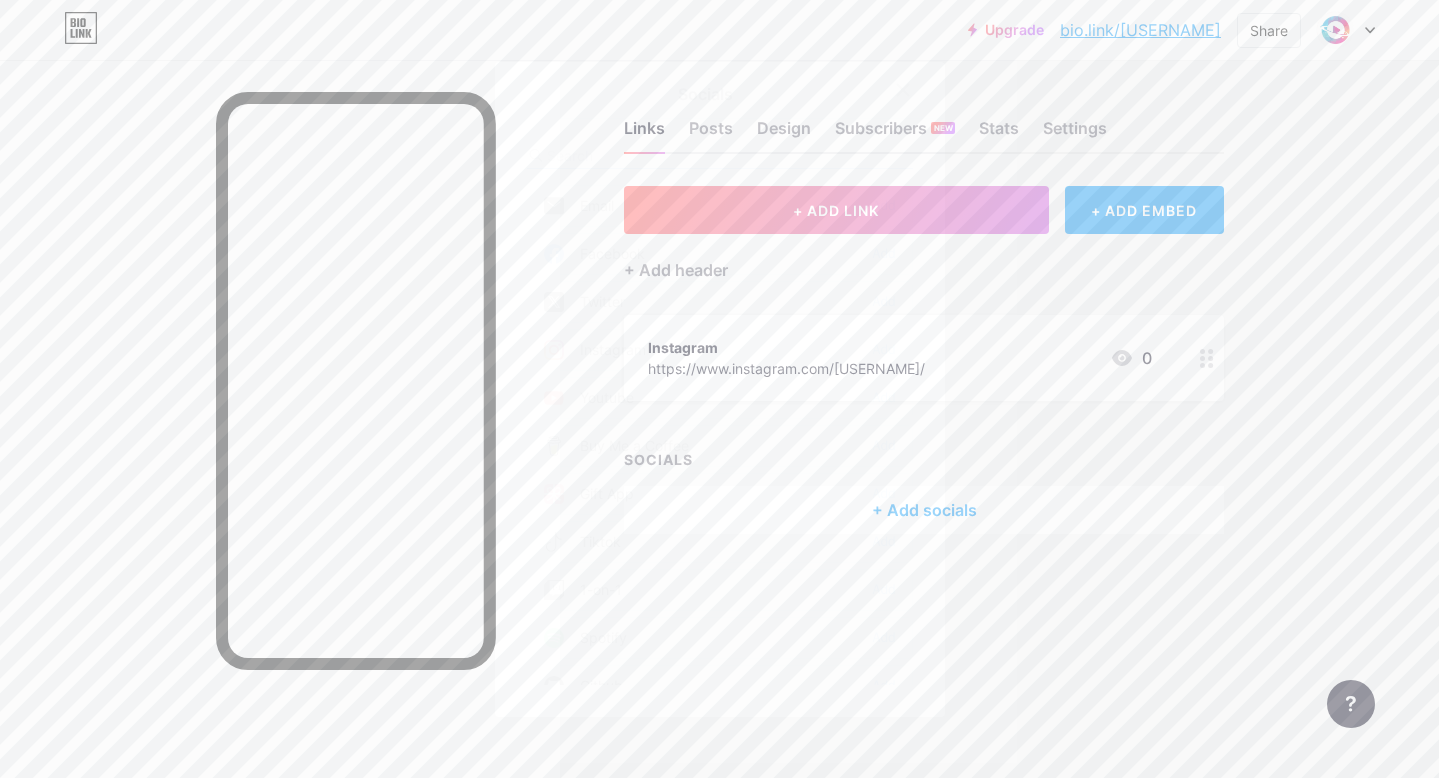 click on "Instagram" at bounding box center [595, 350] 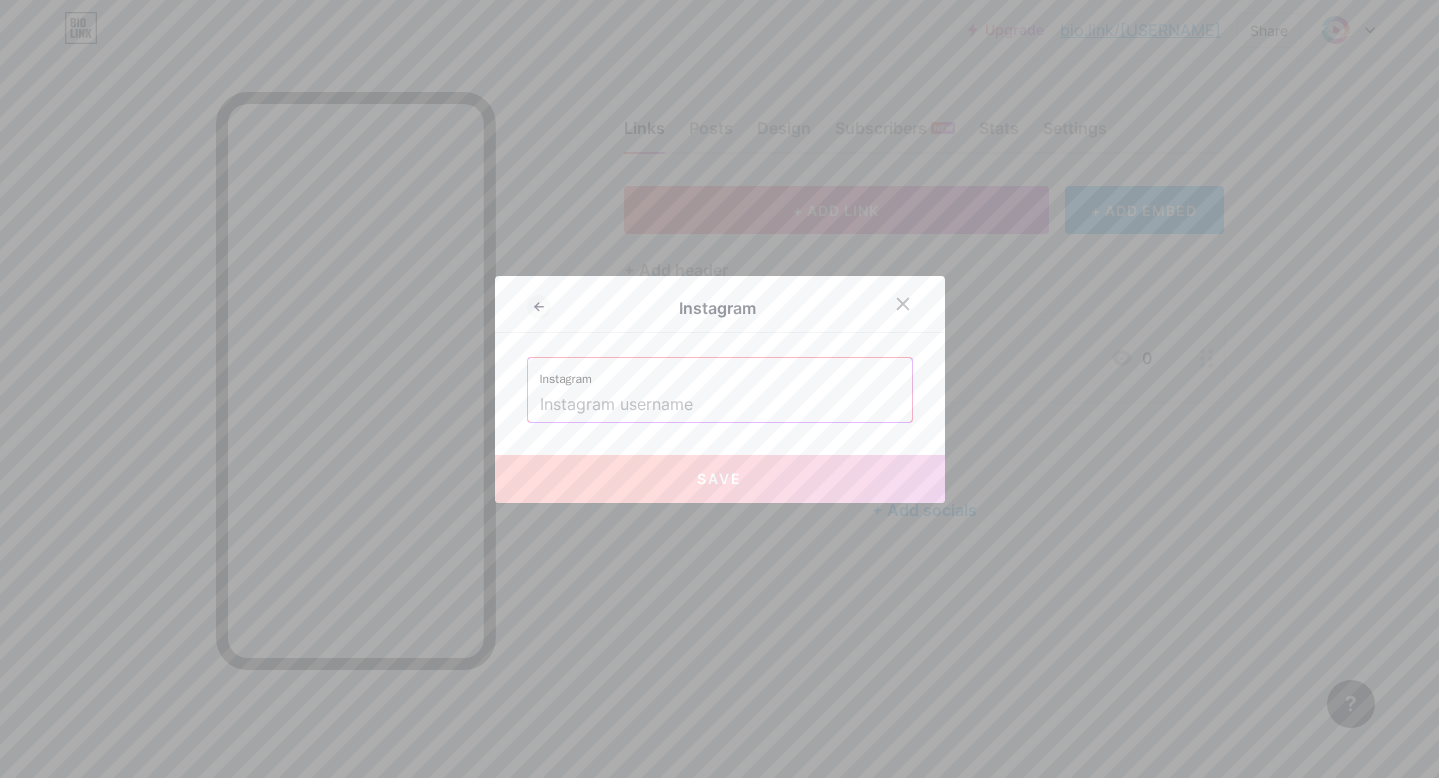 click at bounding box center (720, 405) 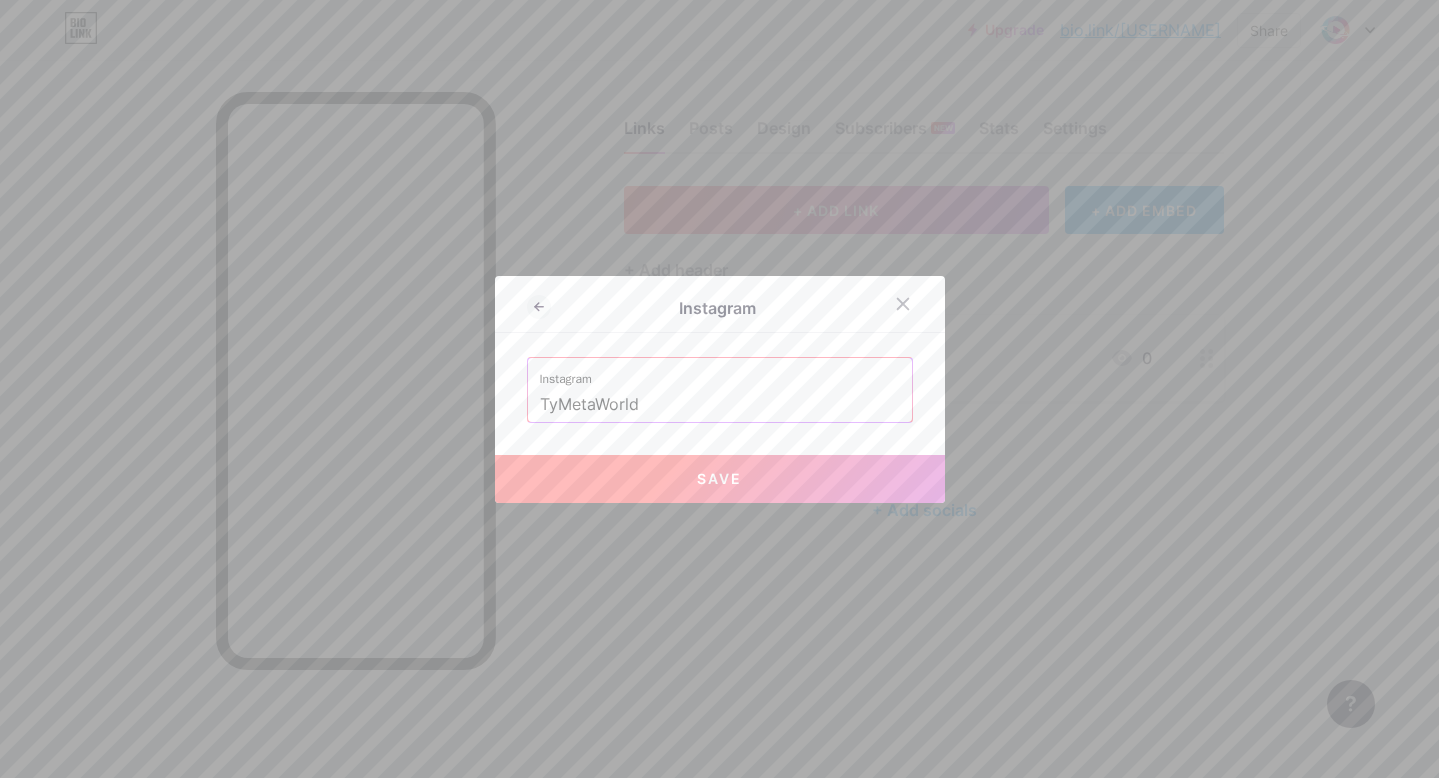click on "Save" at bounding box center [719, 478] 